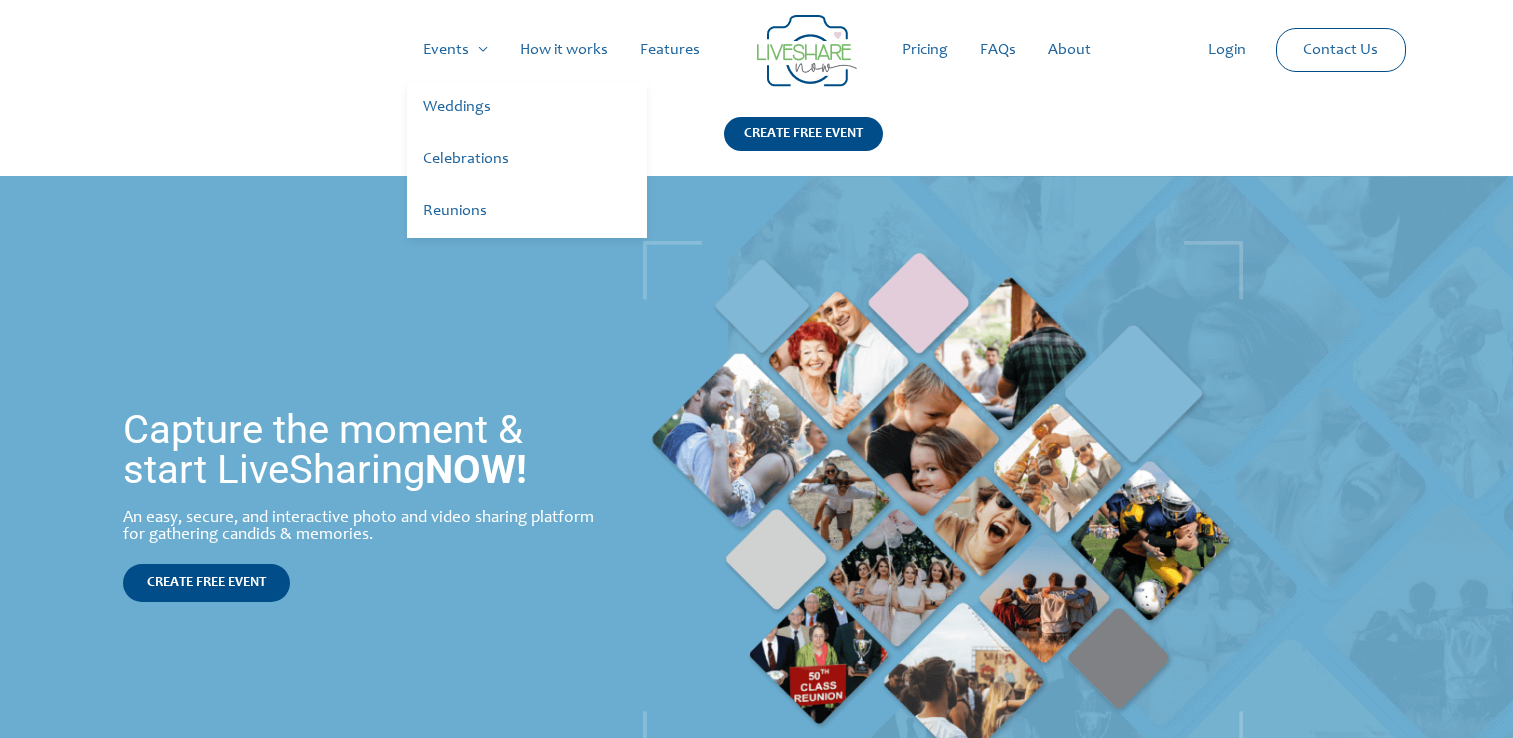 scroll, scrollTop: 0, scrollLeft: 0, axis: both 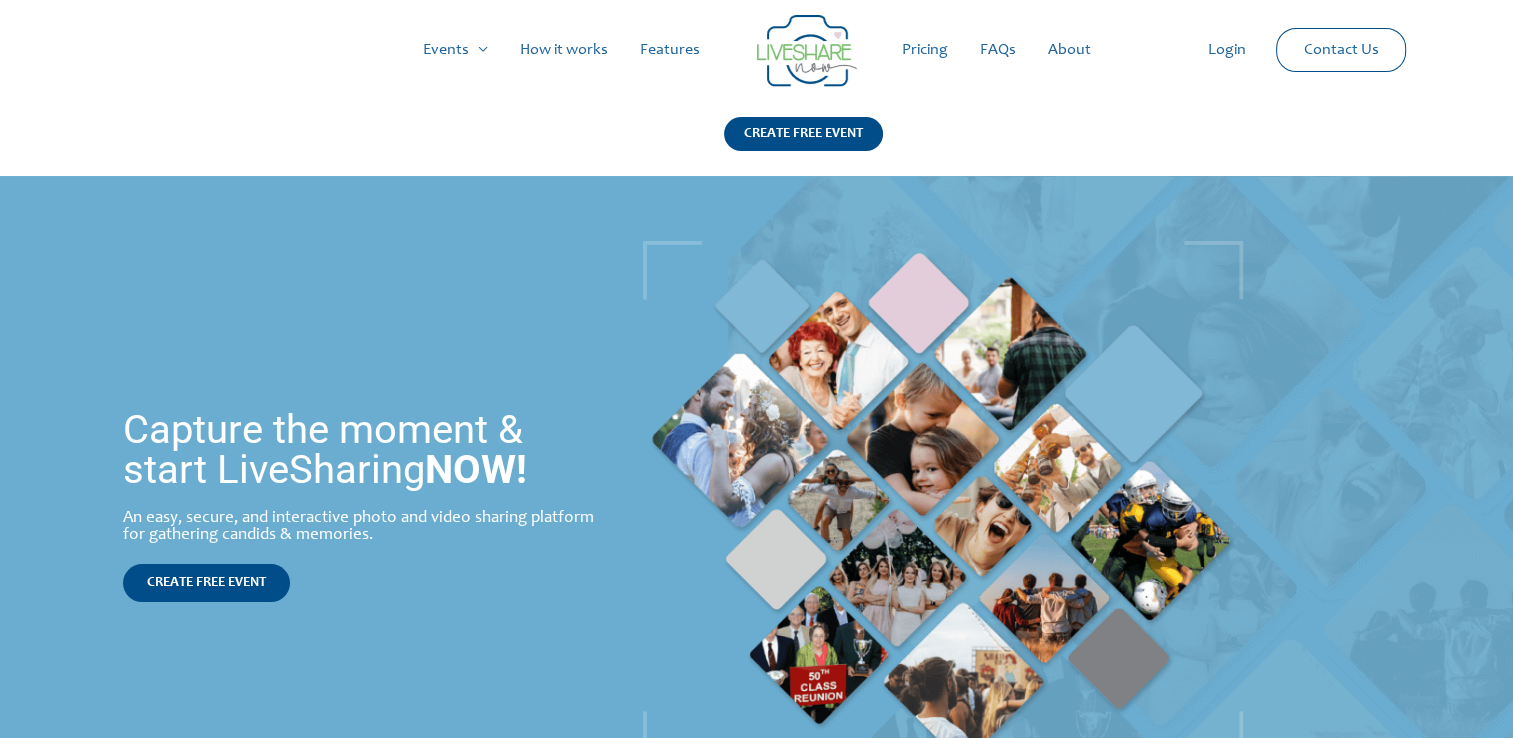 click on "Pricing" at bounding box center [925, 50] 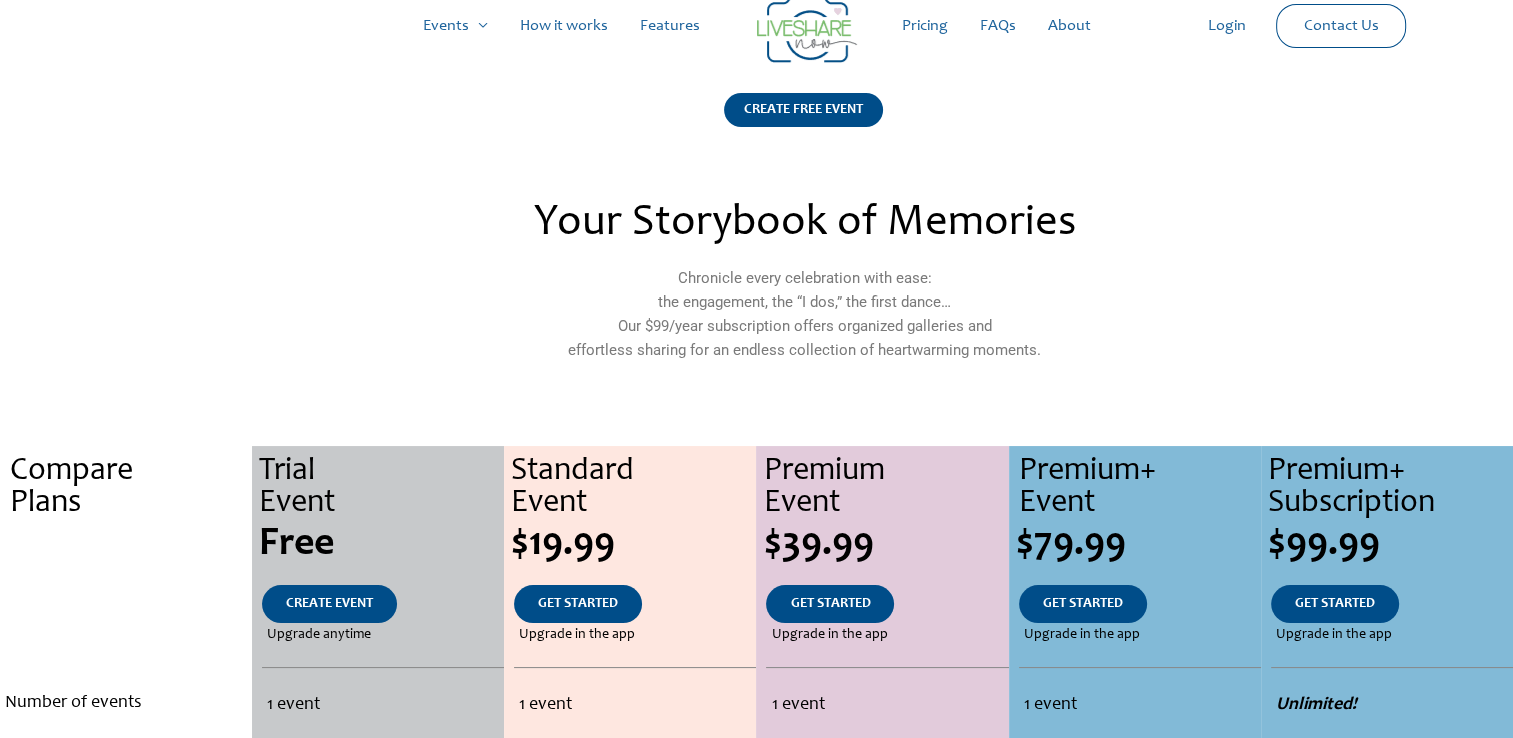scroll, scrollTop: 0, scrollLeft: 0, axis: both 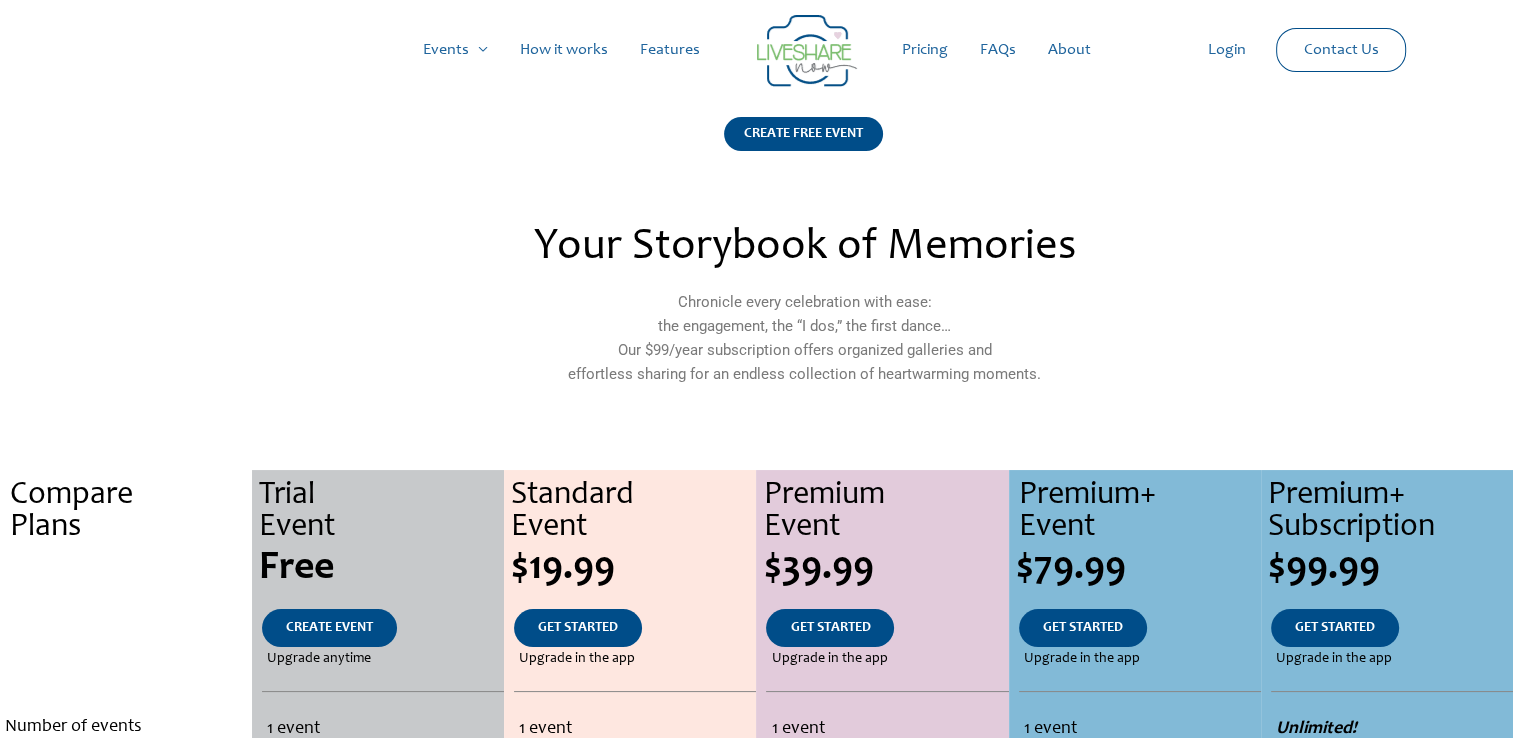 click on "How it works" at bounding box center [564, 50] 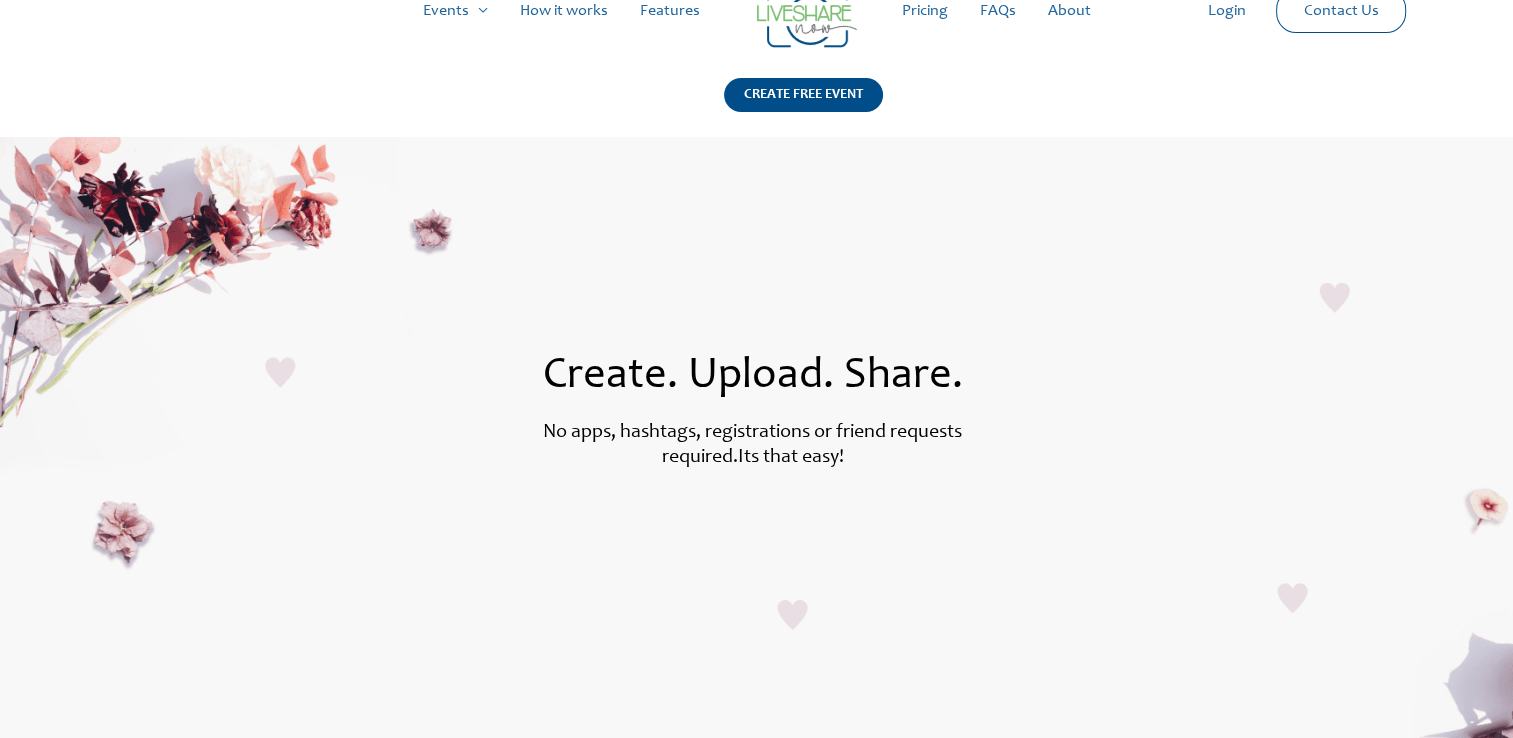 scroll, scrollTop: 0, scrollLeft: 0, axis: both 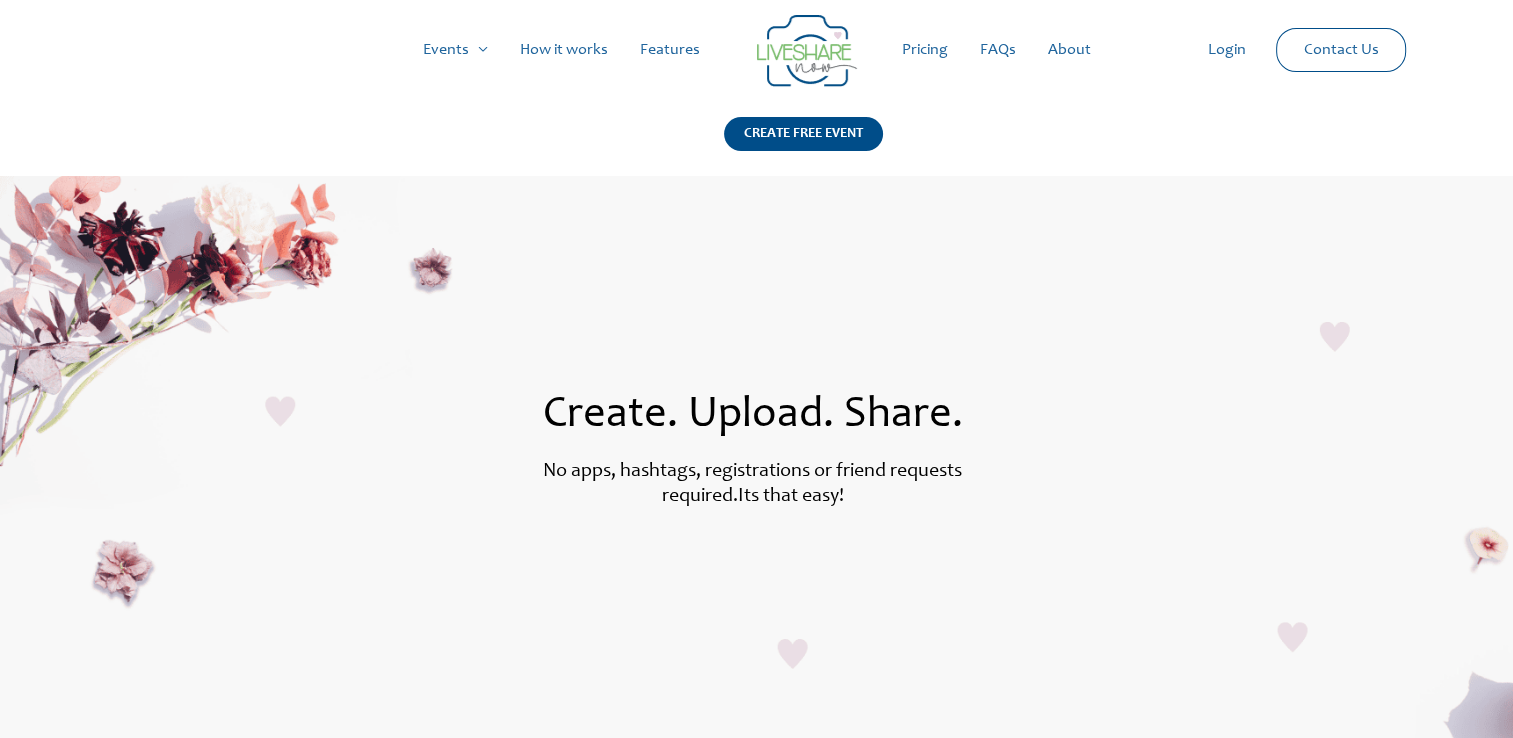 click on "FAQs" at bounding box center (998, 50) 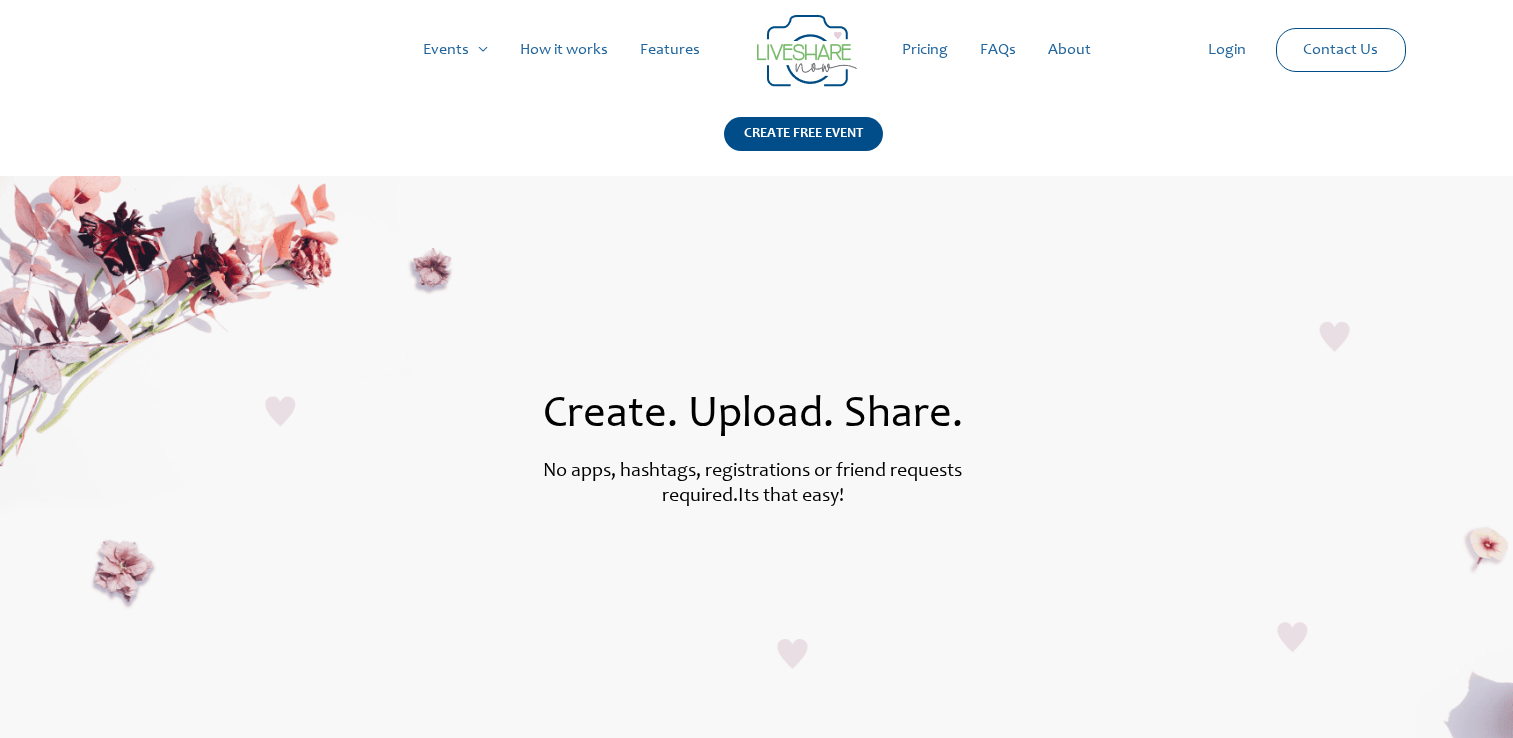 scroll, scrollTop: 0, scrollLeft: 0, axis: both 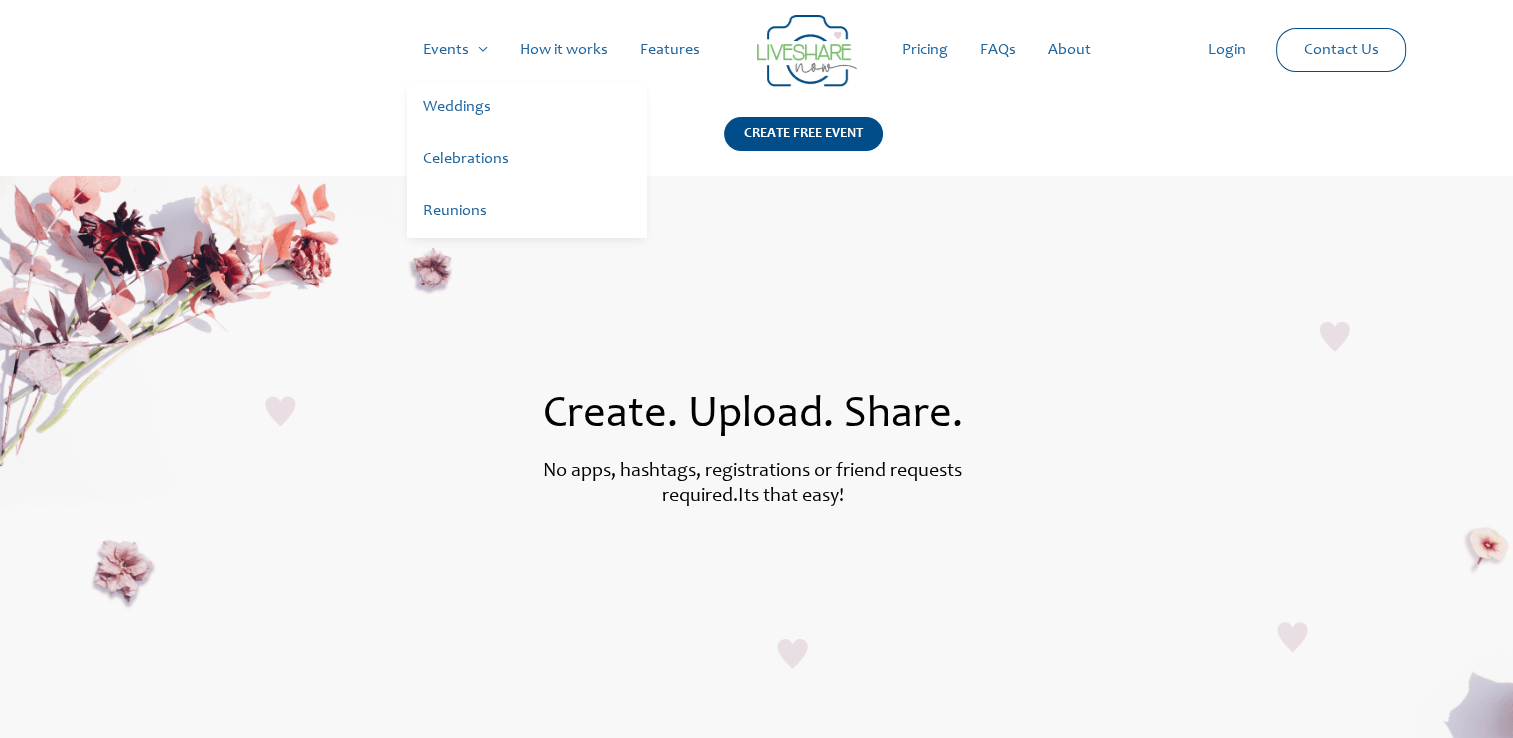 click on "Celebrations" at bounding box center [527, 160] 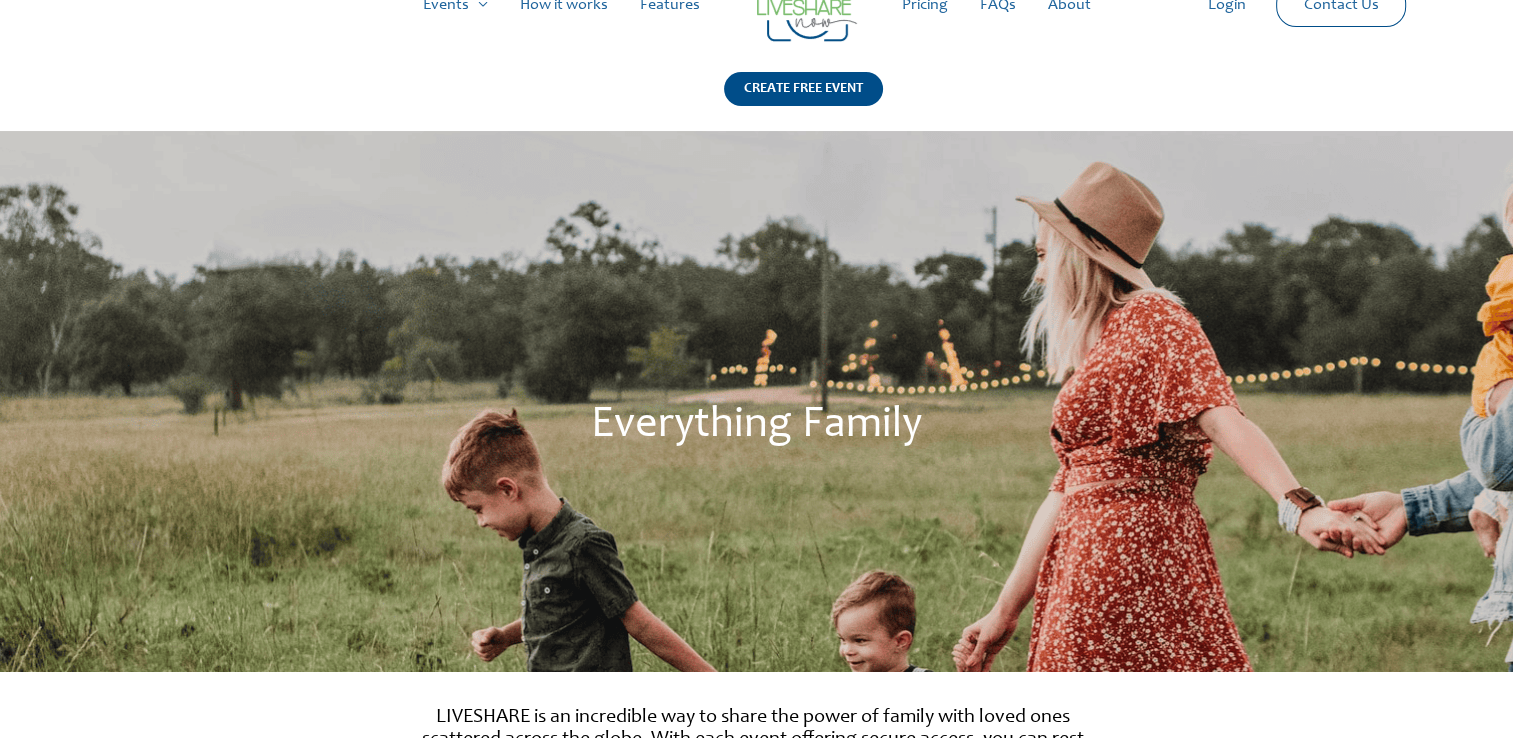 scroll, scrollTop: 0, scrollLeft: 0, axis: both 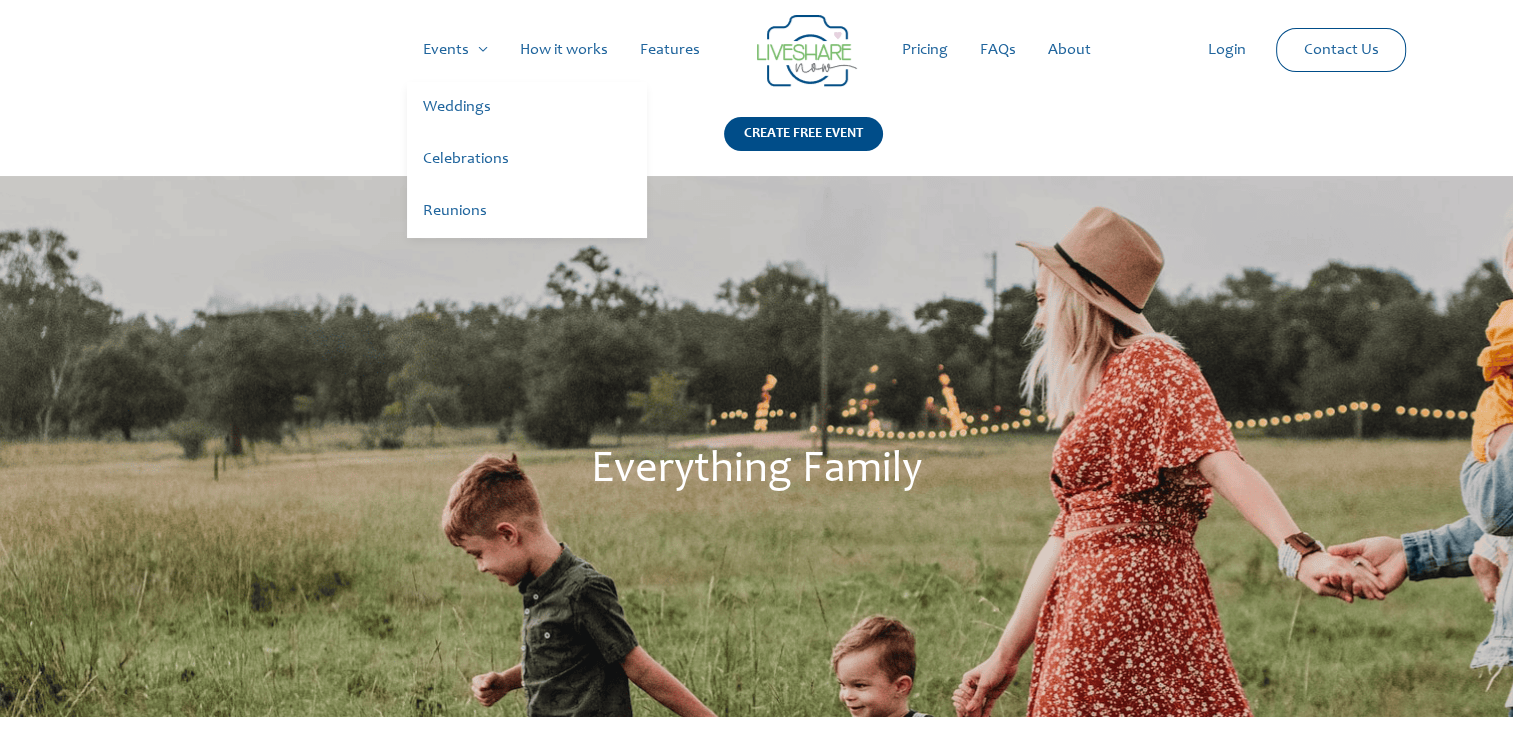 click on "Weddings" at bounding box center [527, 108] 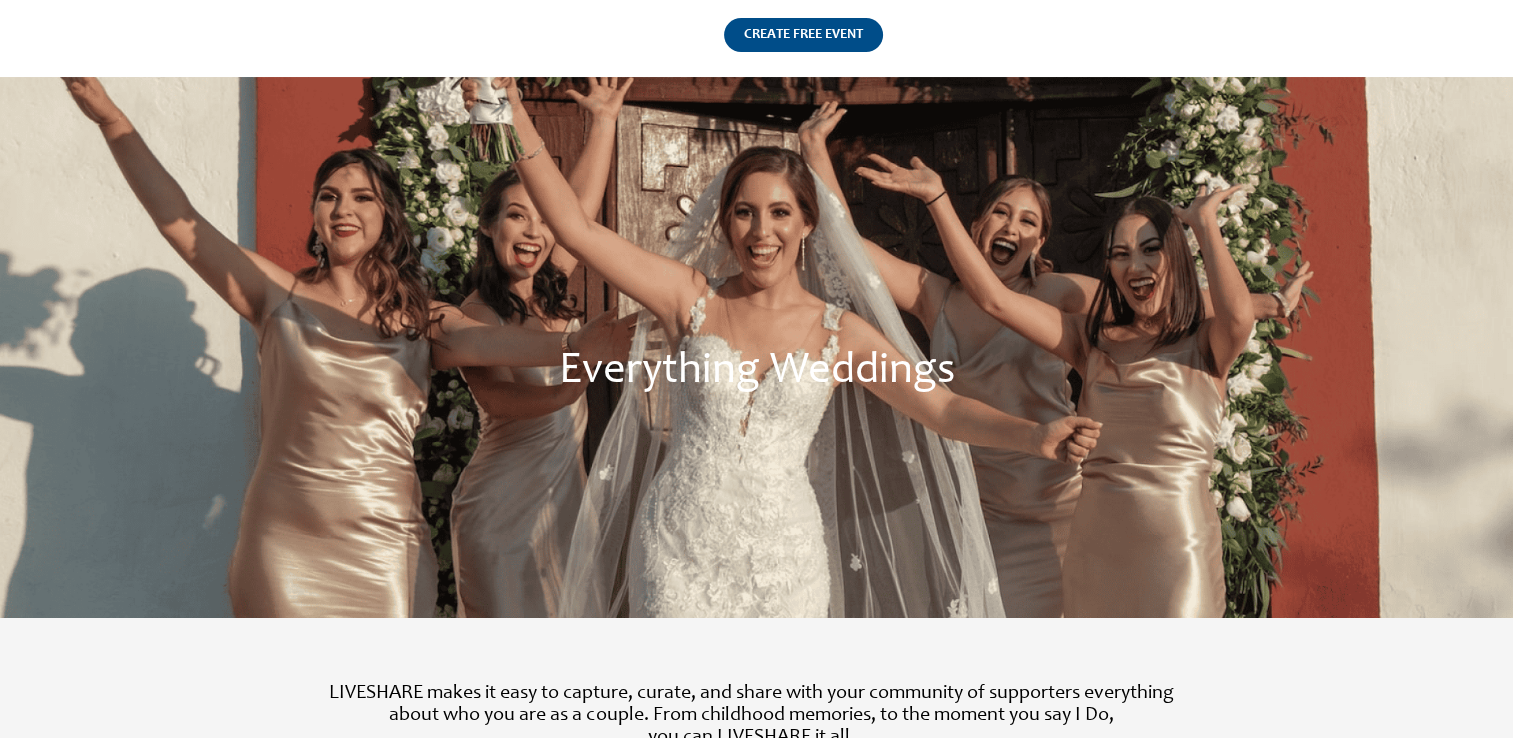 scroll, scrollTop: 0, scrollLeft: 0, axis: both 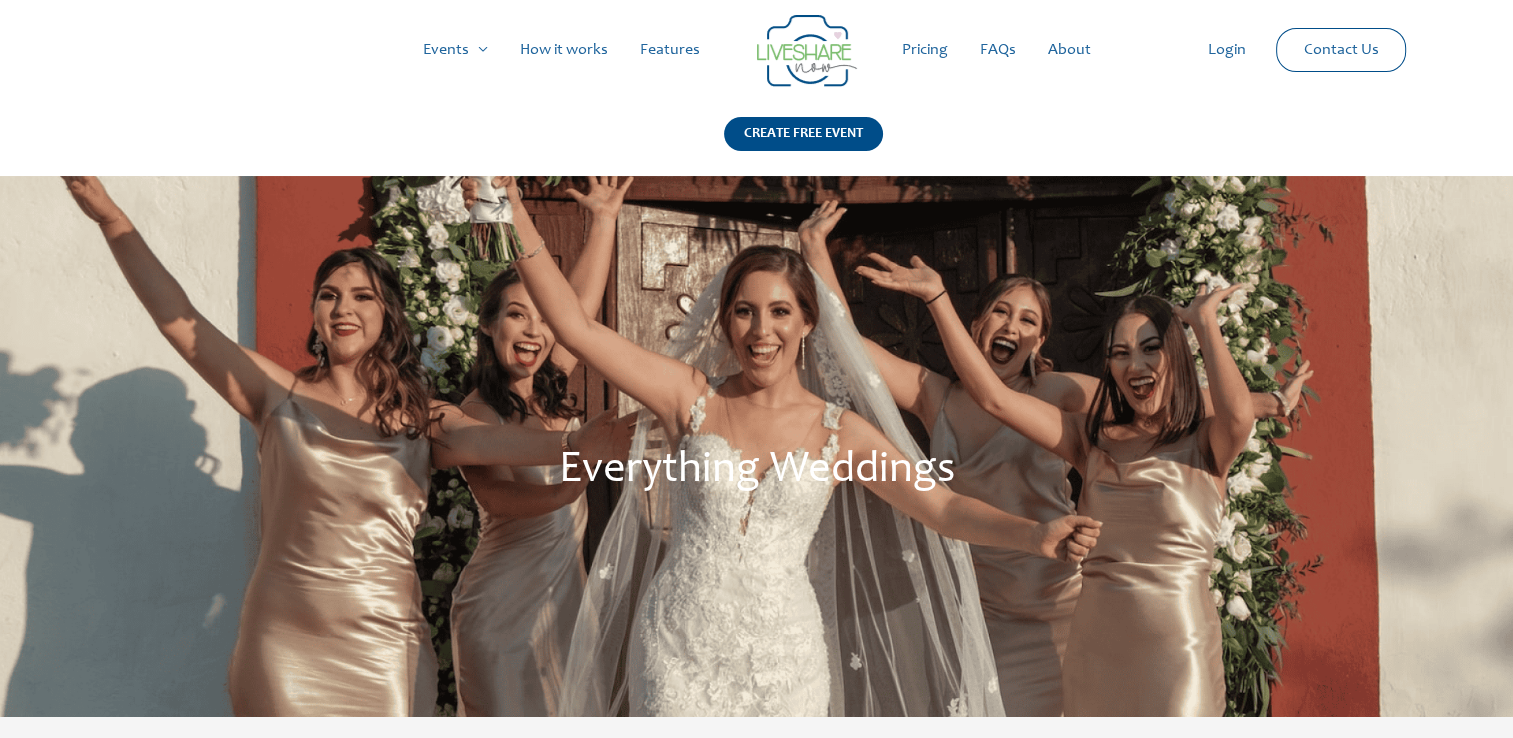 click on "Pricing" at bounding box center (925, 50) 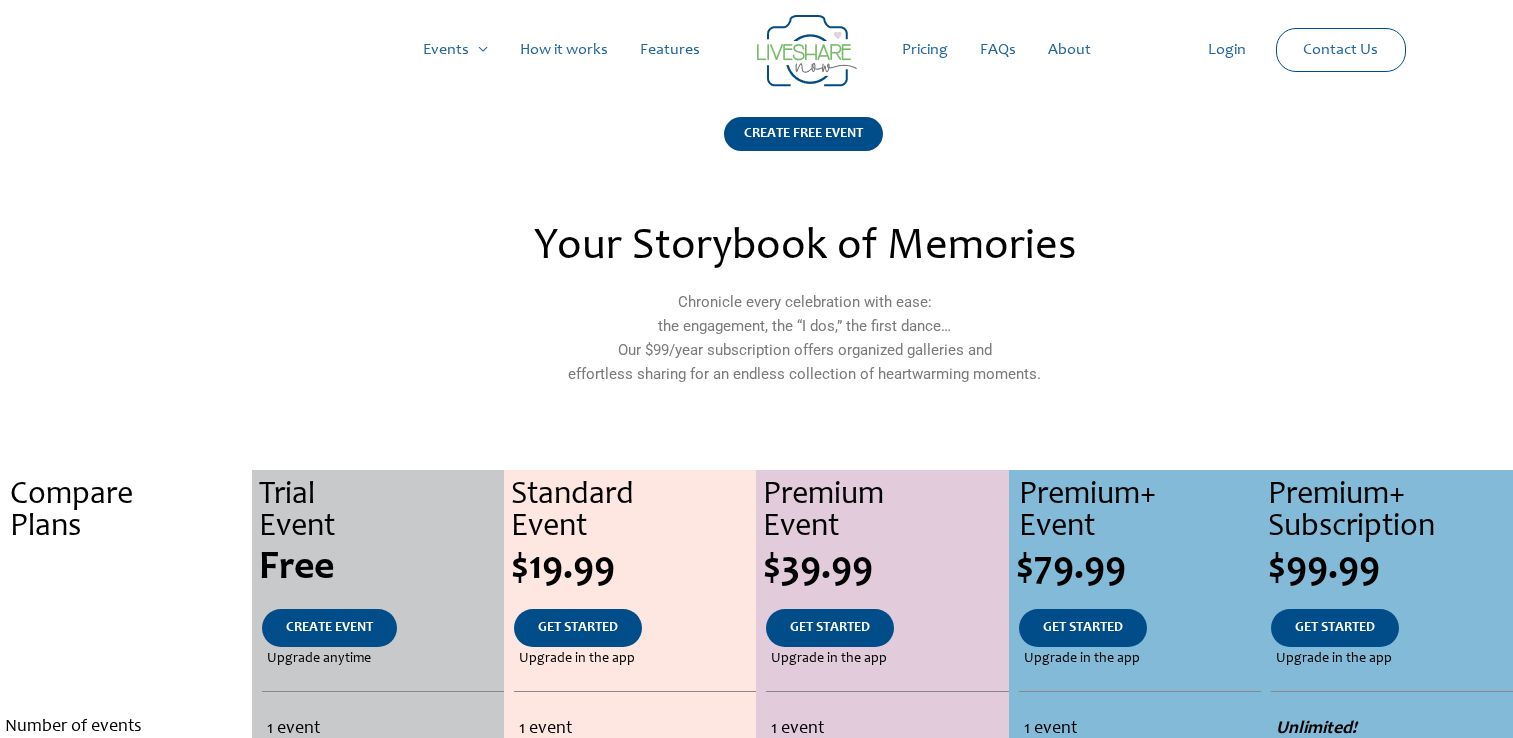 scroll, scrollTop: 0, scrollLeft: 0, axis: both 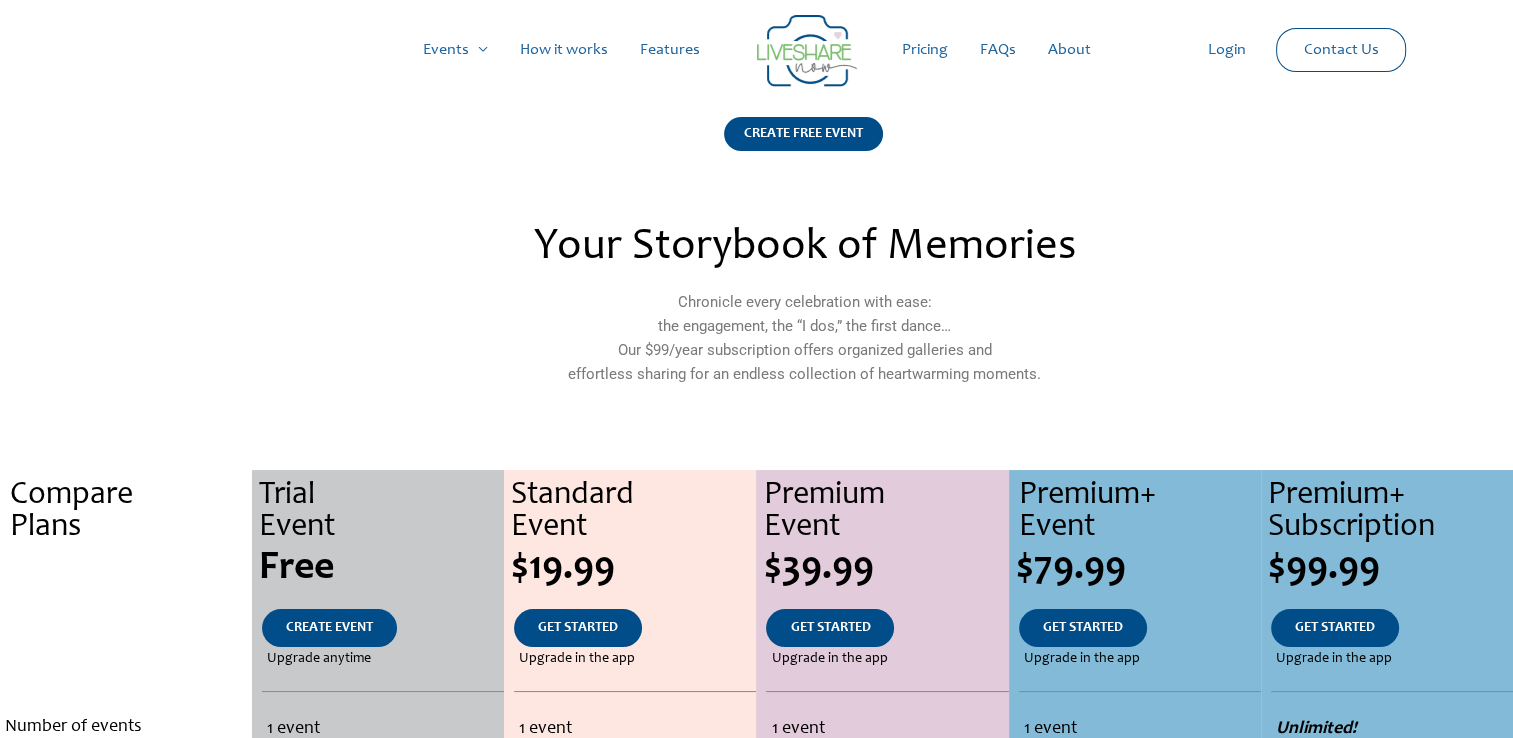 click on "About" at bounding box center (1069, 50) 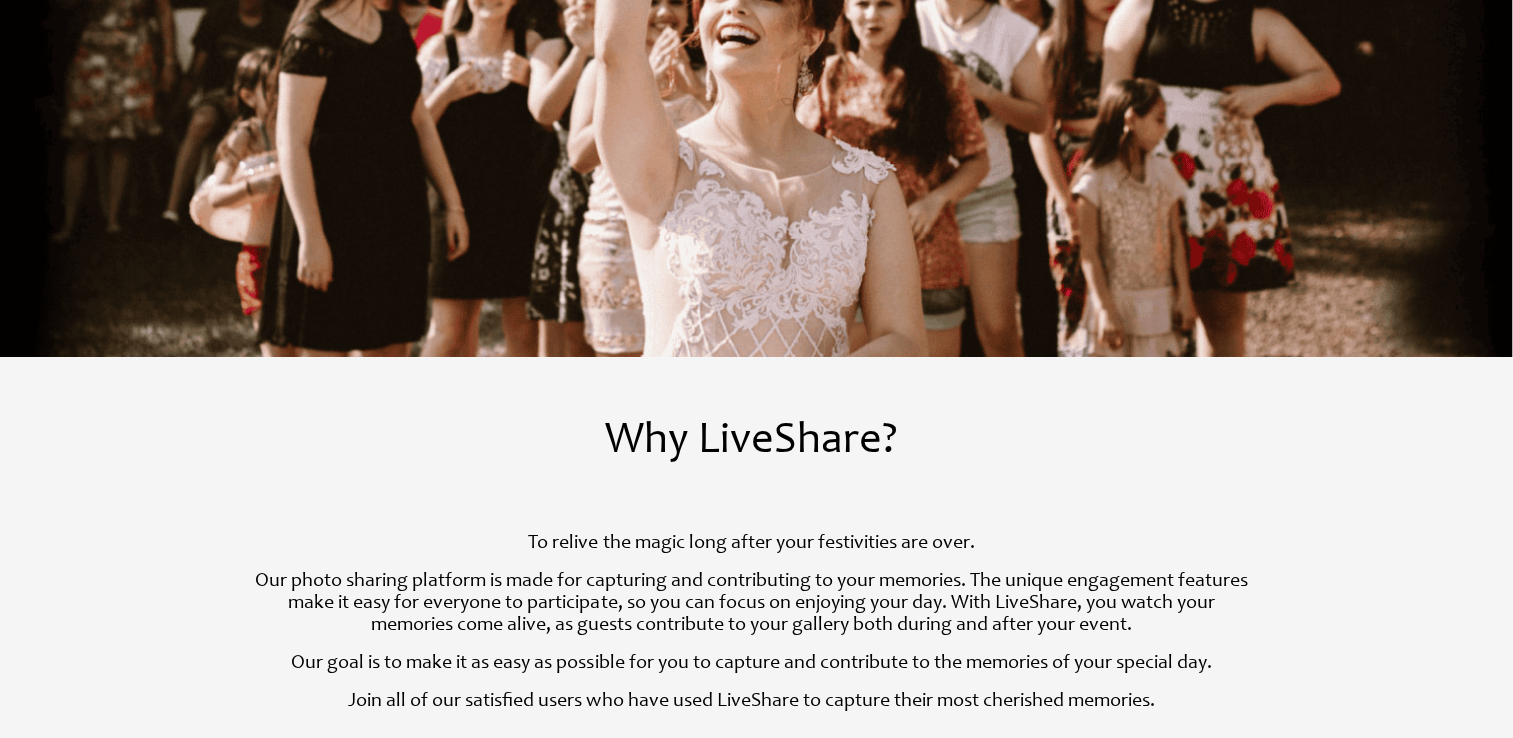 scroll, scrollTop: 0, scrollLeft: 0, axis: both 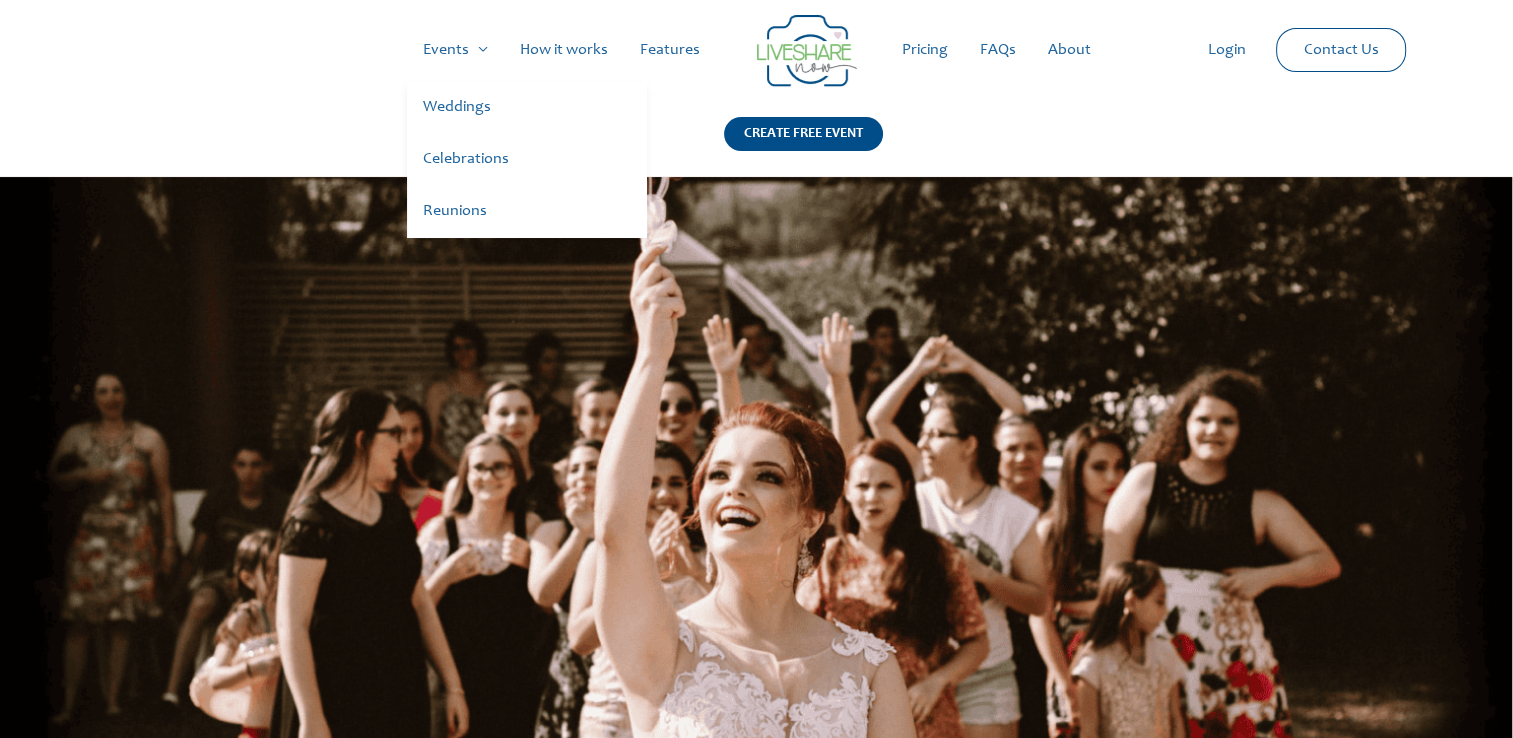 click on "Events" at bounding box center [455, 50] 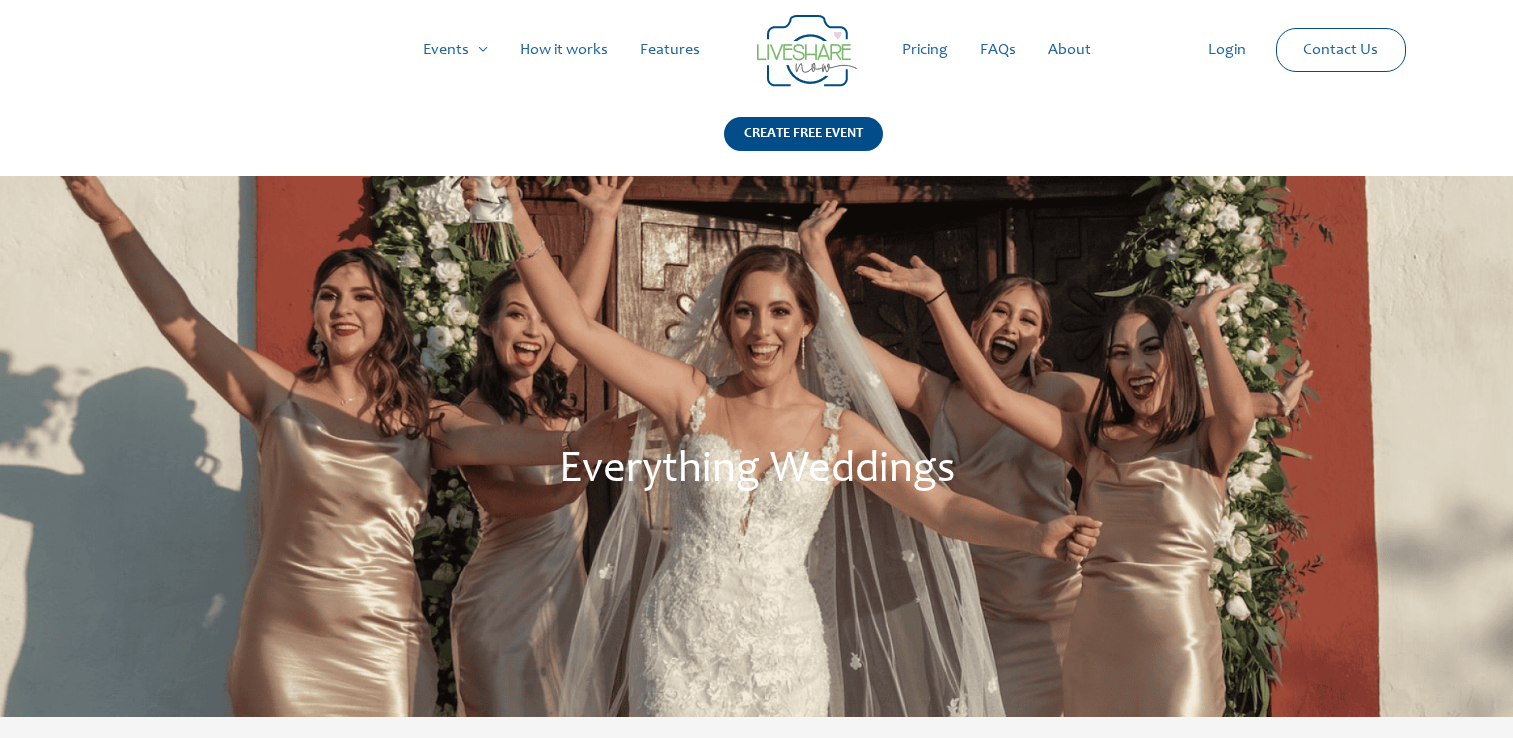 scroll, scrollTop: 0, scrollLeft: 0, axis: both 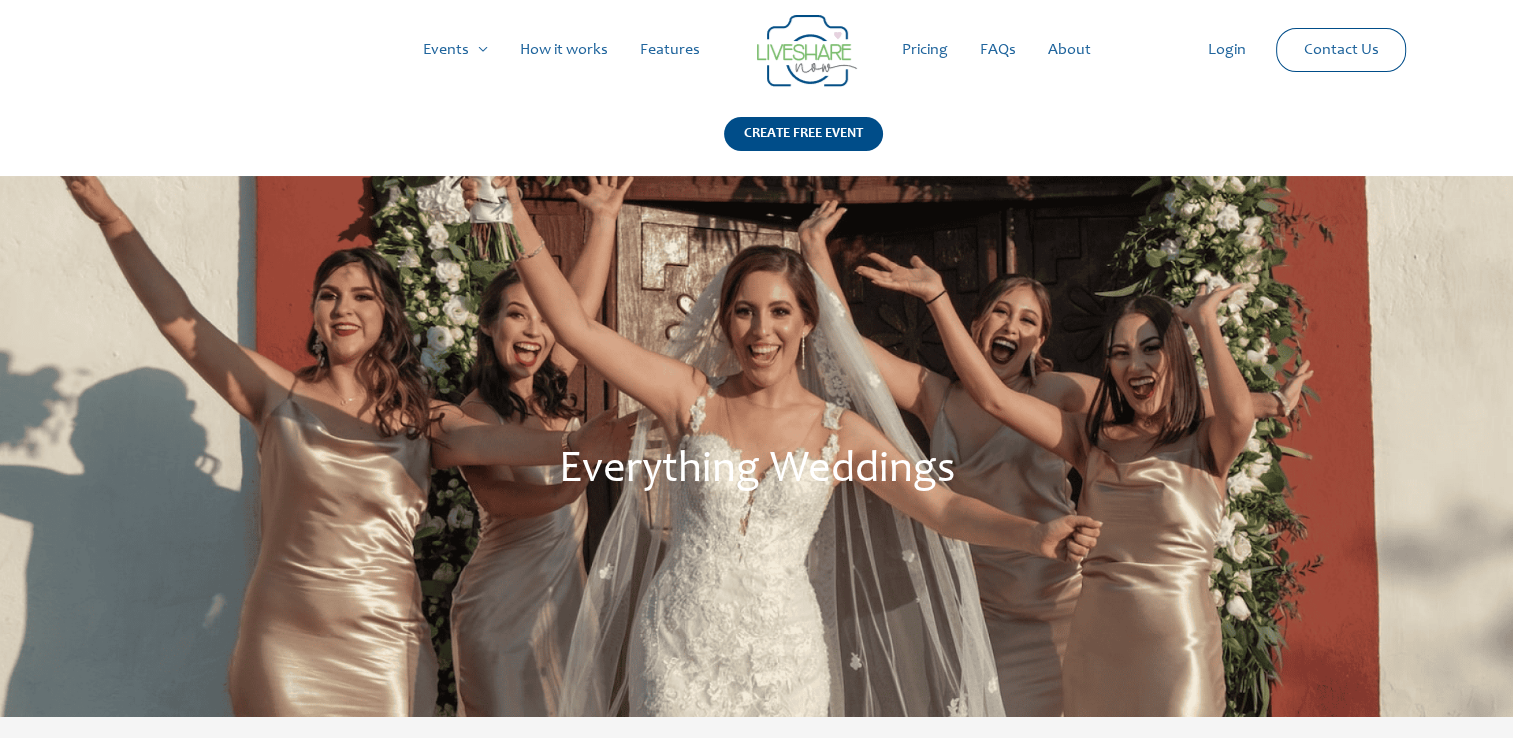 click on "How it works" at bounding box center [564, 50] 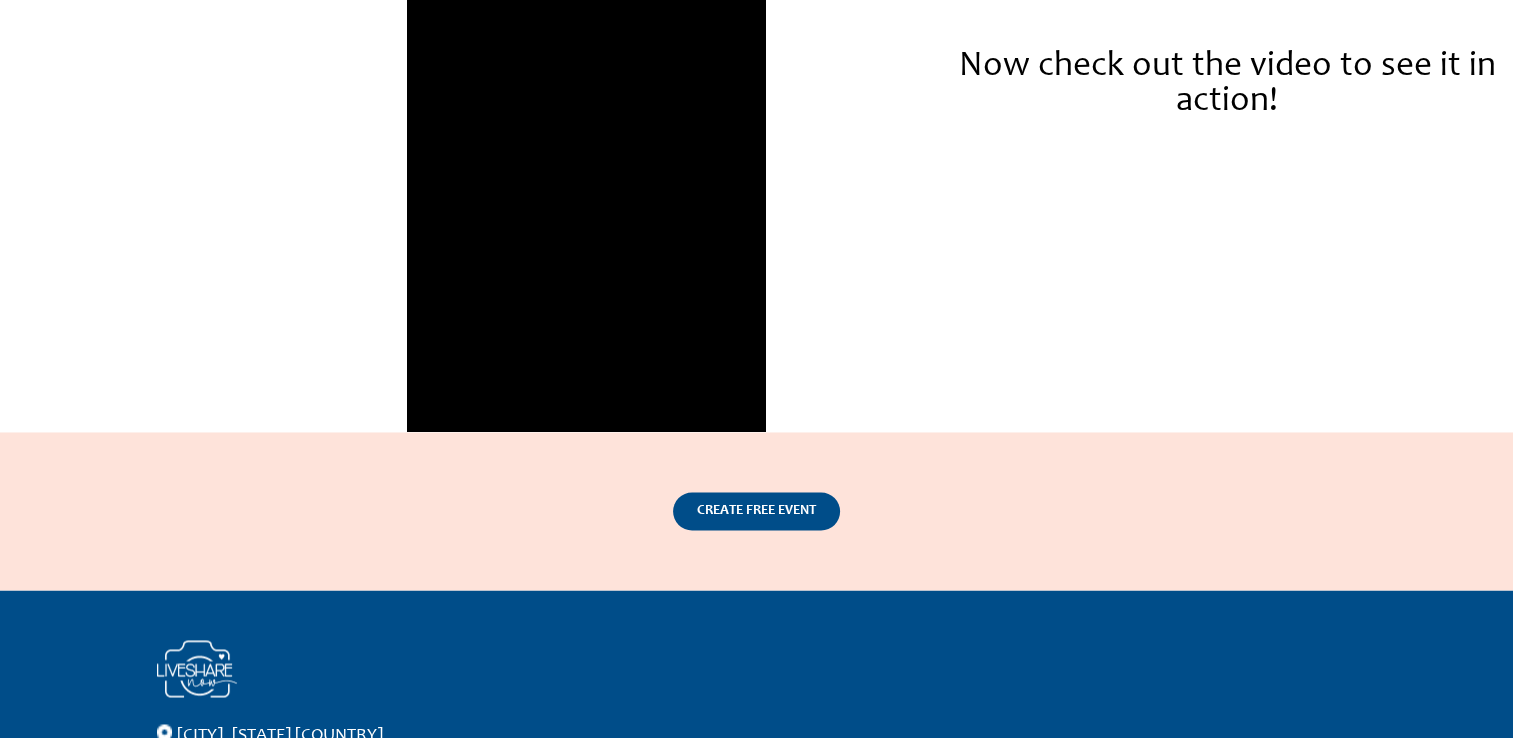 scroll, scrollTop: 3231, scrollLeft: 0, axis: vertical 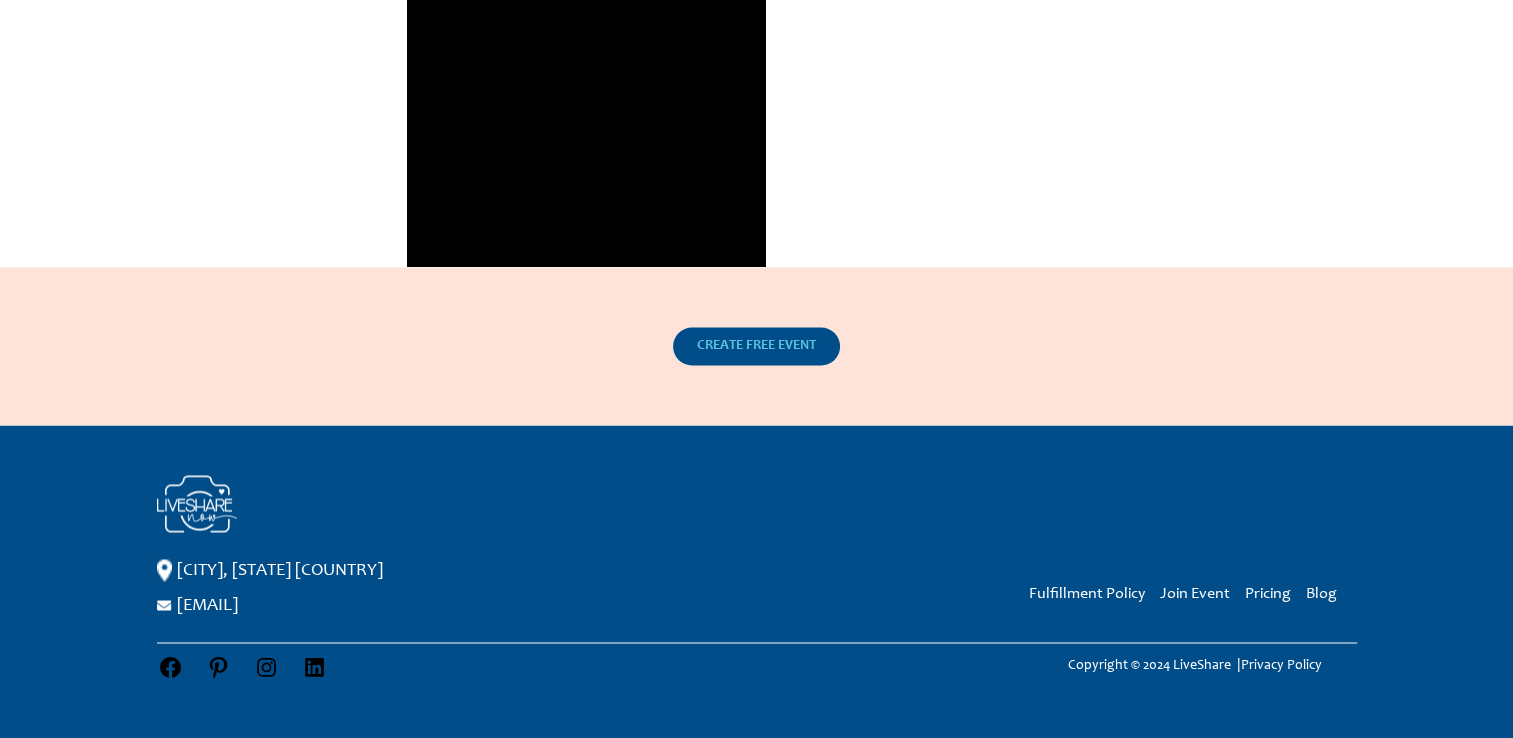 click on "CREATE FREE EVENT" at bounding box center [756, 346] 